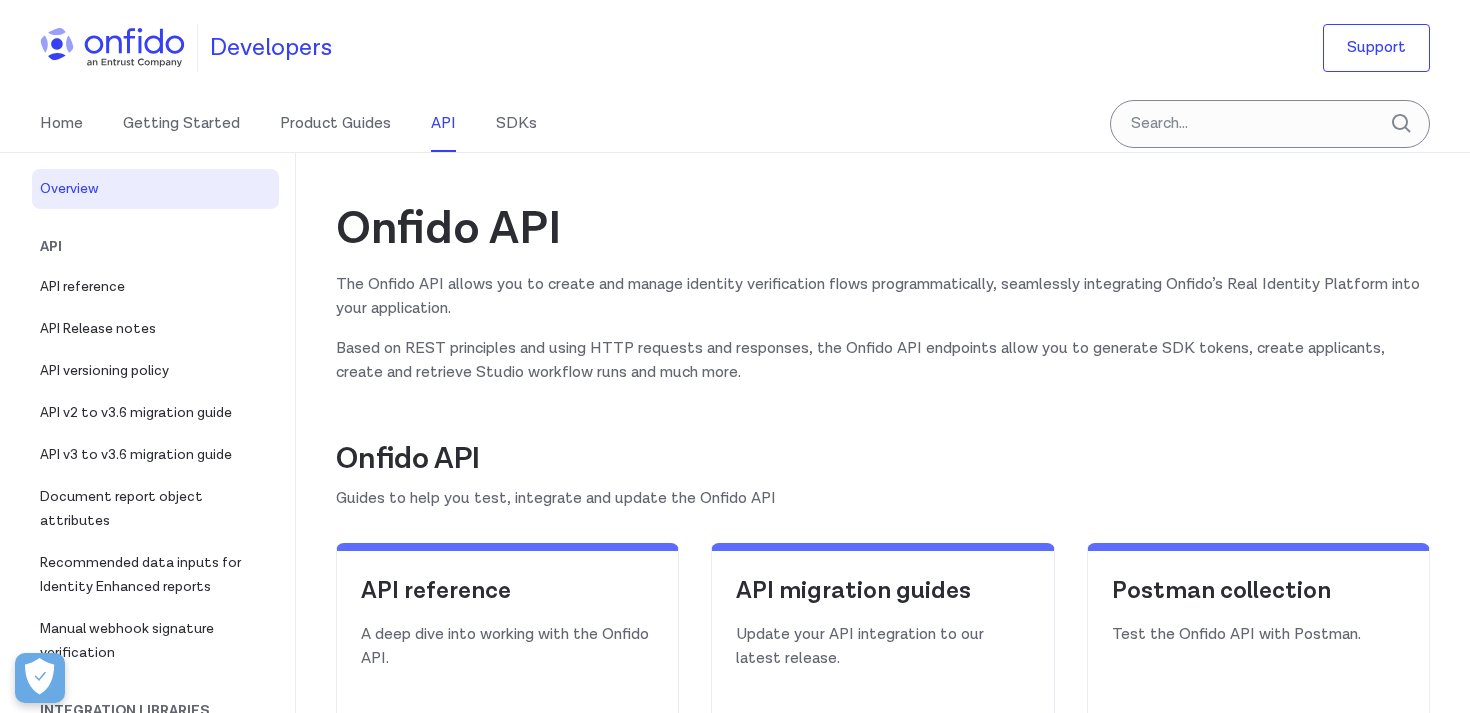 scroll, scrollTop: 0, scrollLeft: 0, axis: both 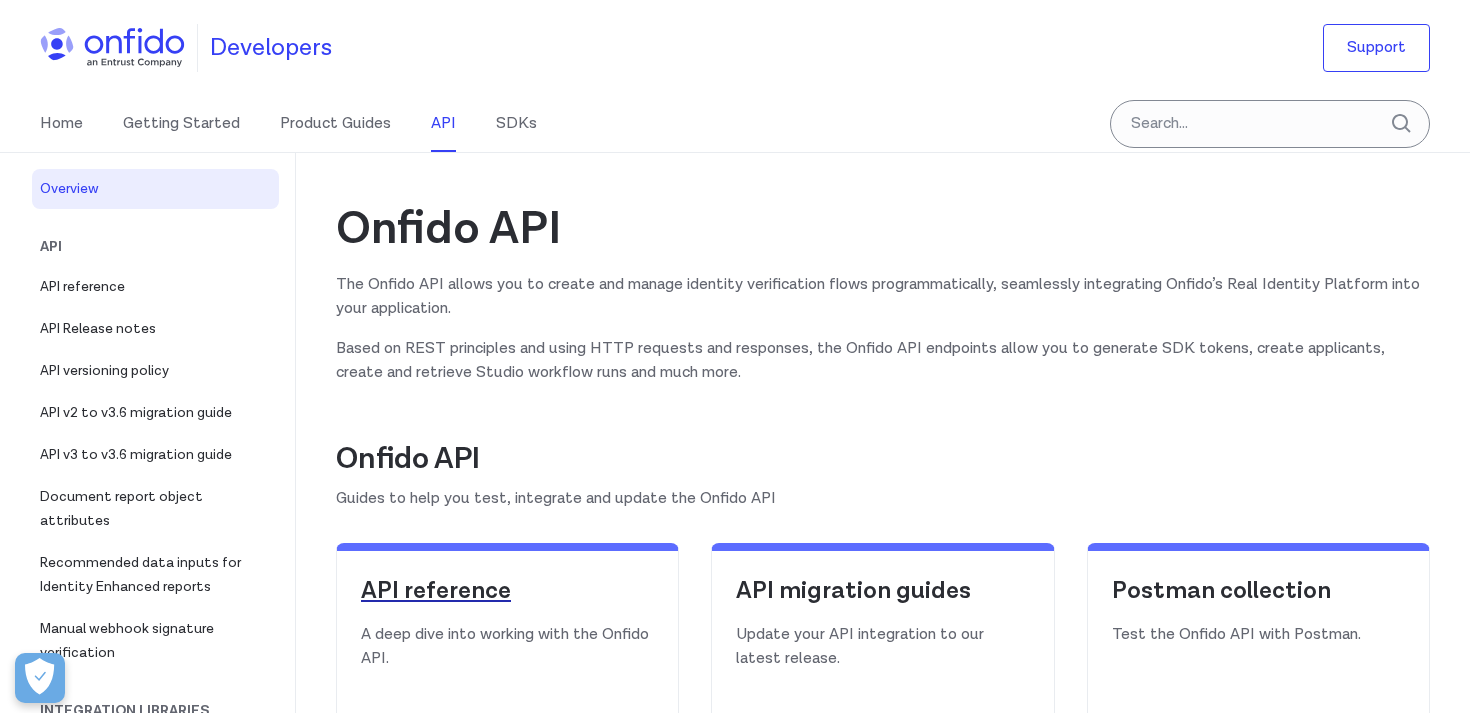 click on "API reference" at bounding box center (507, 591) 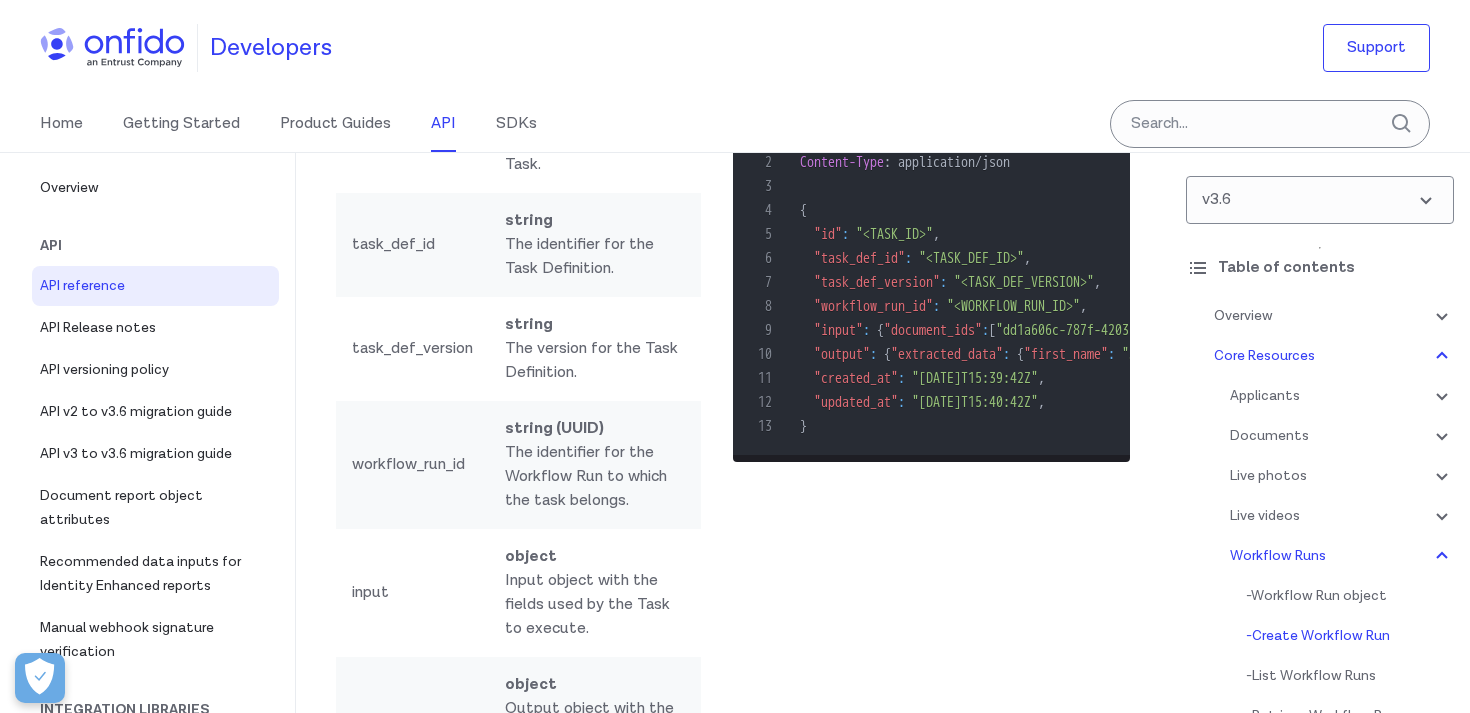 scroll, scrollTop: 59065, scrollLeft: 0, axis: vertical 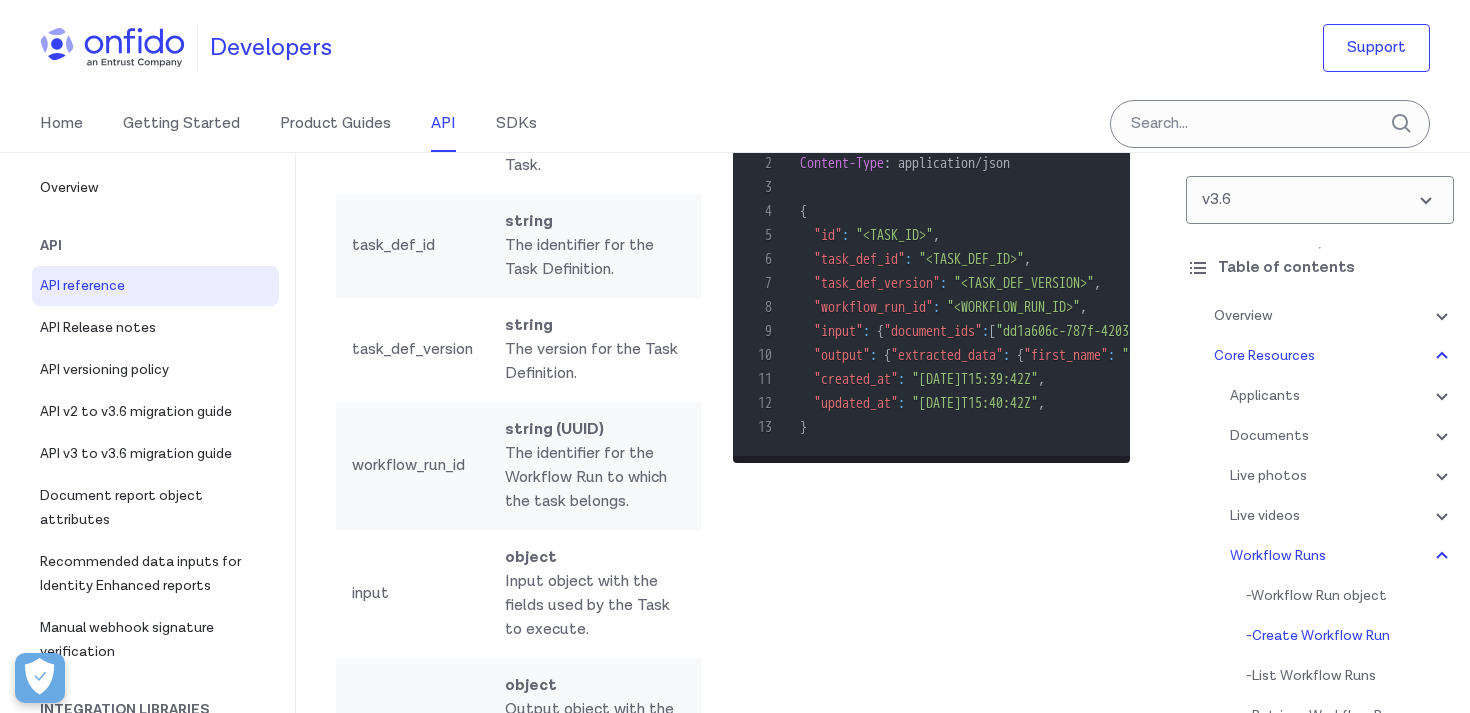 click on "When the link expires, the Applicant won't be able to use it anymore to access the Workflow Run journey. If no expiration date and time is set, the link will be acessible
until the Workflow Run reaches an end state ( abandoned ,  error ,  approved ,  review  and  declined )." at bounding box center (519, -2454) 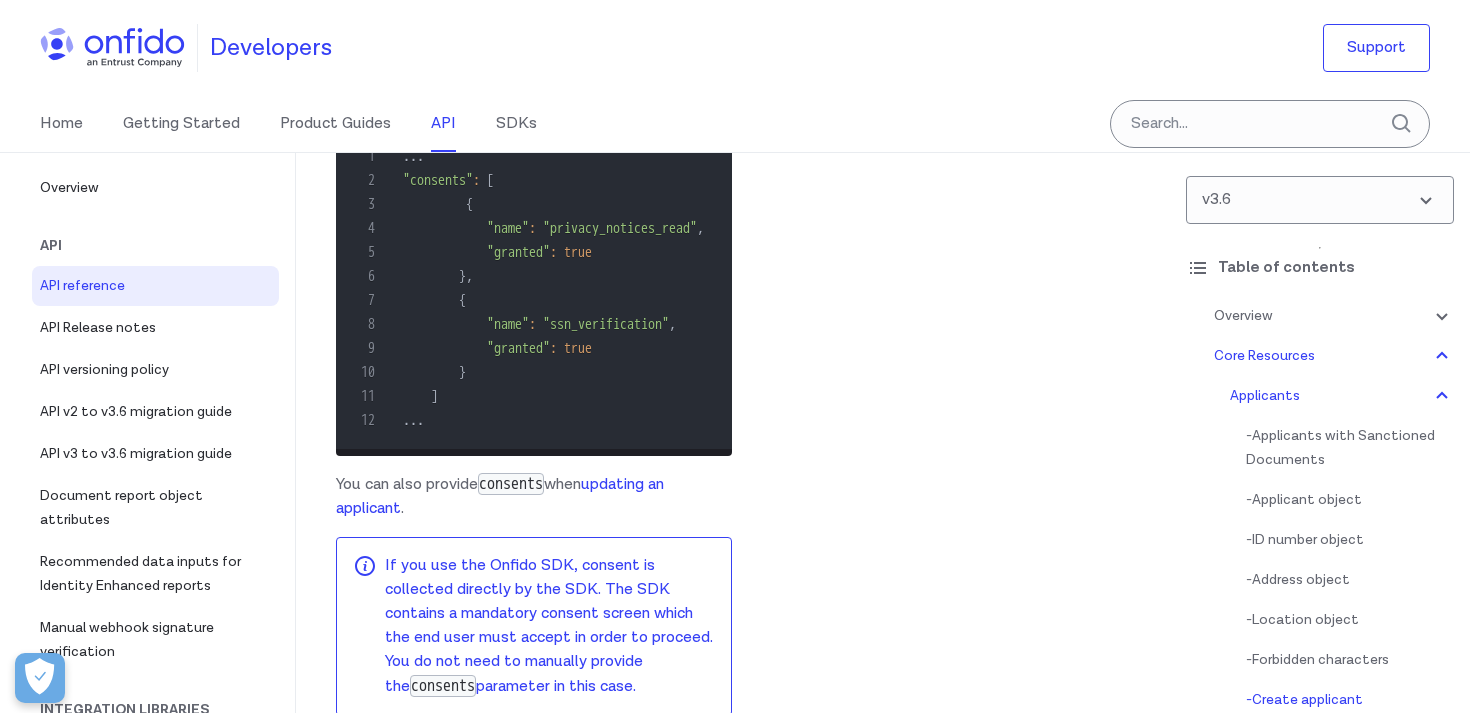 scroll, scrollTop: 30801, scrollLeft: 0, axis: vertical 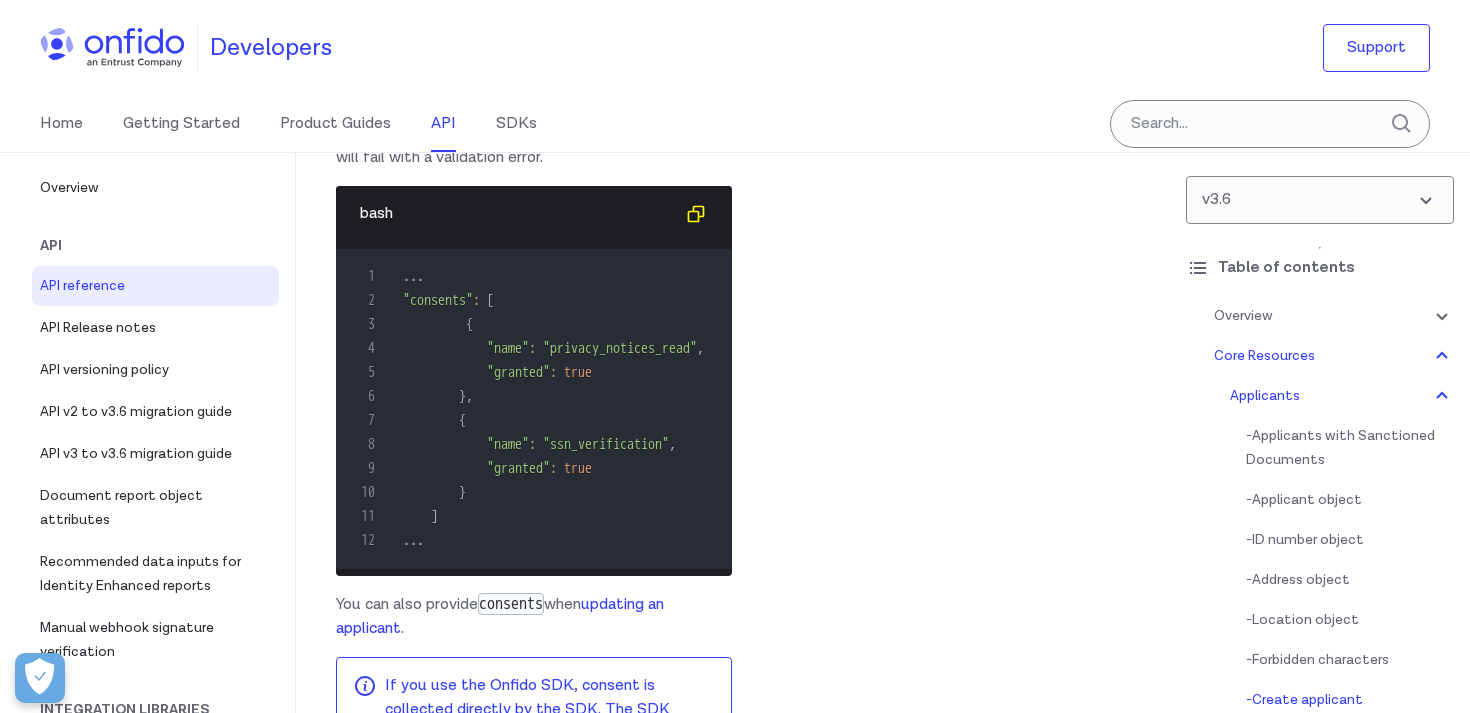 click on "Where required, you must collect end user consent before creating a check with Onfido. If you do not, Onfido is unable to process an applicant's data and complete a verification." at bounding box center [534, -640] 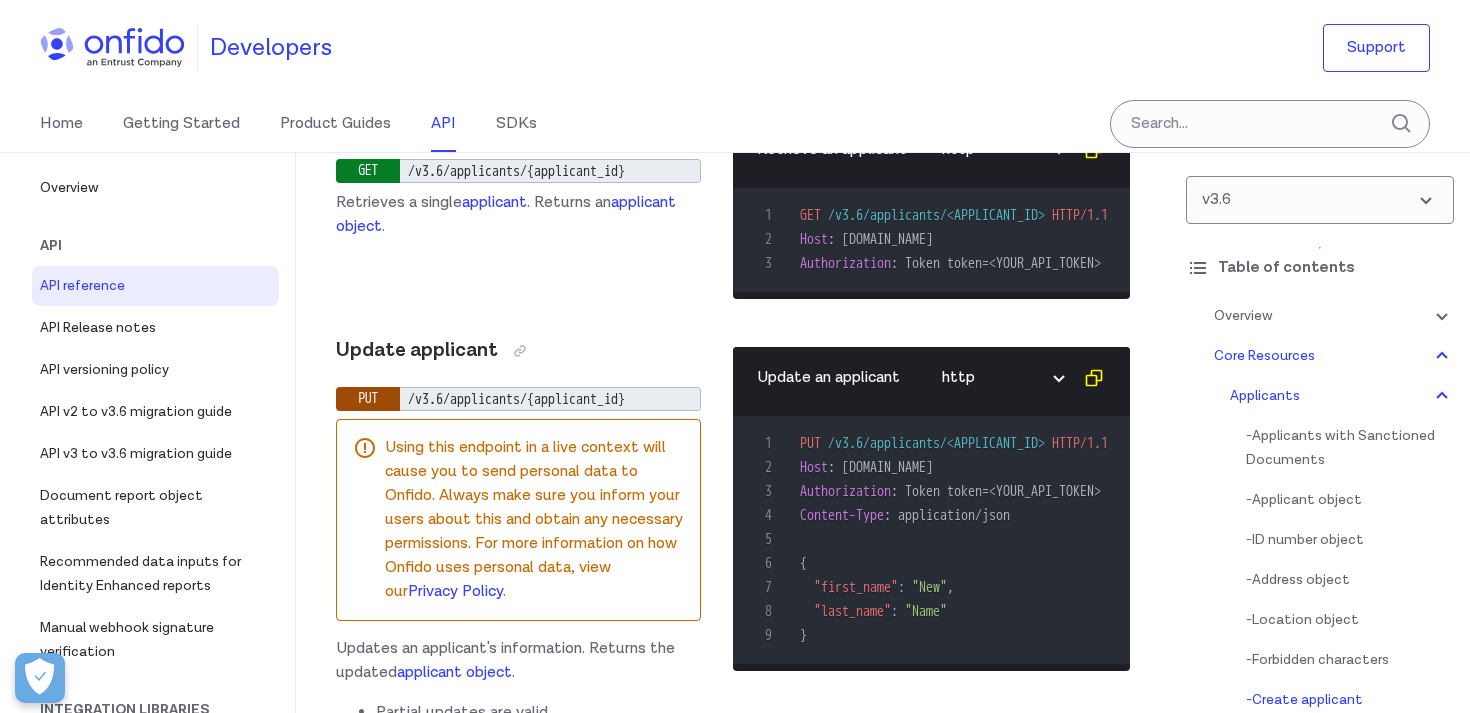scroll, scrollTop: 31572, scrollLeft: 0, axis: vertical 